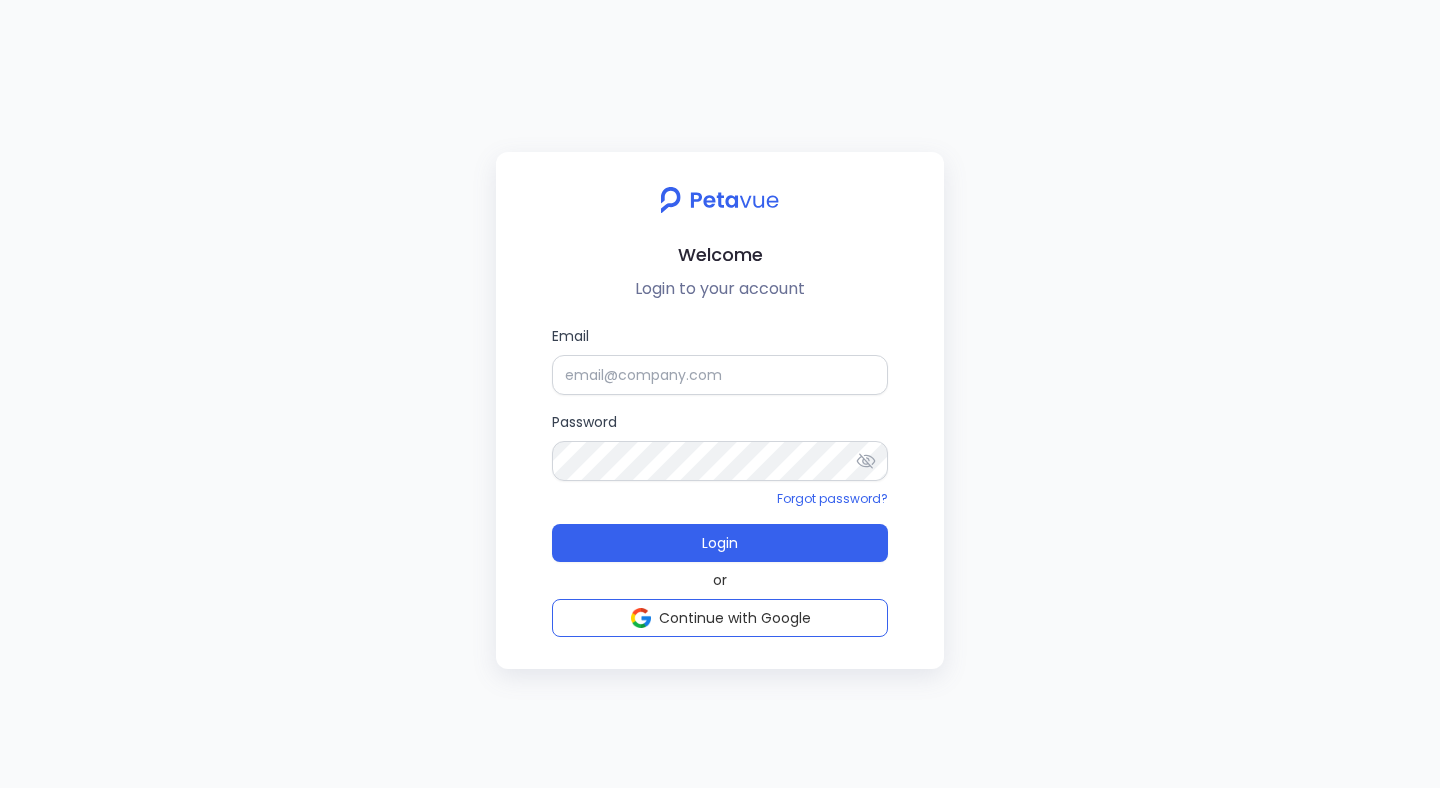 scroll, scrollTop: 0, scrollLeft: 0, axis: both 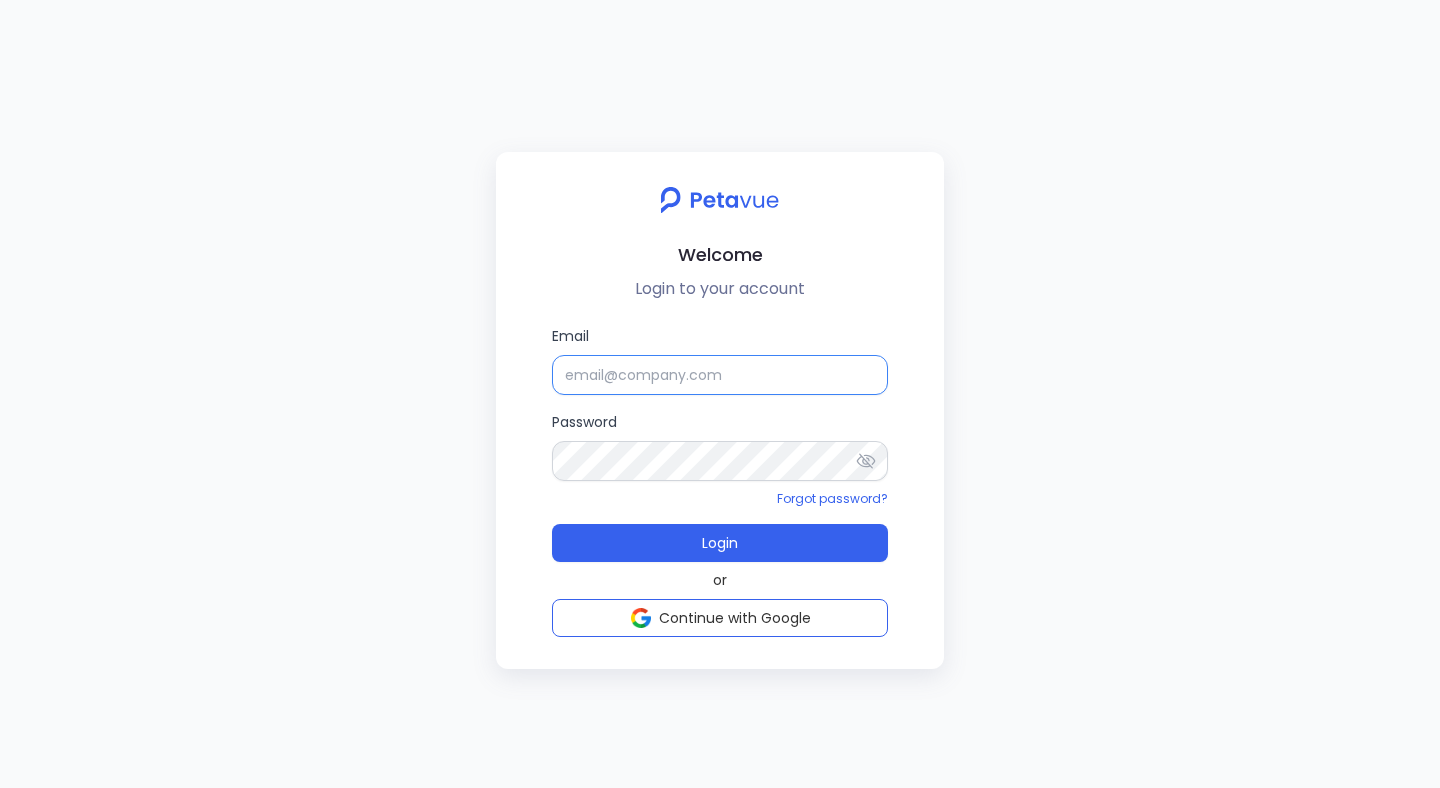 click on "Email" at bounding box center [720, 375] 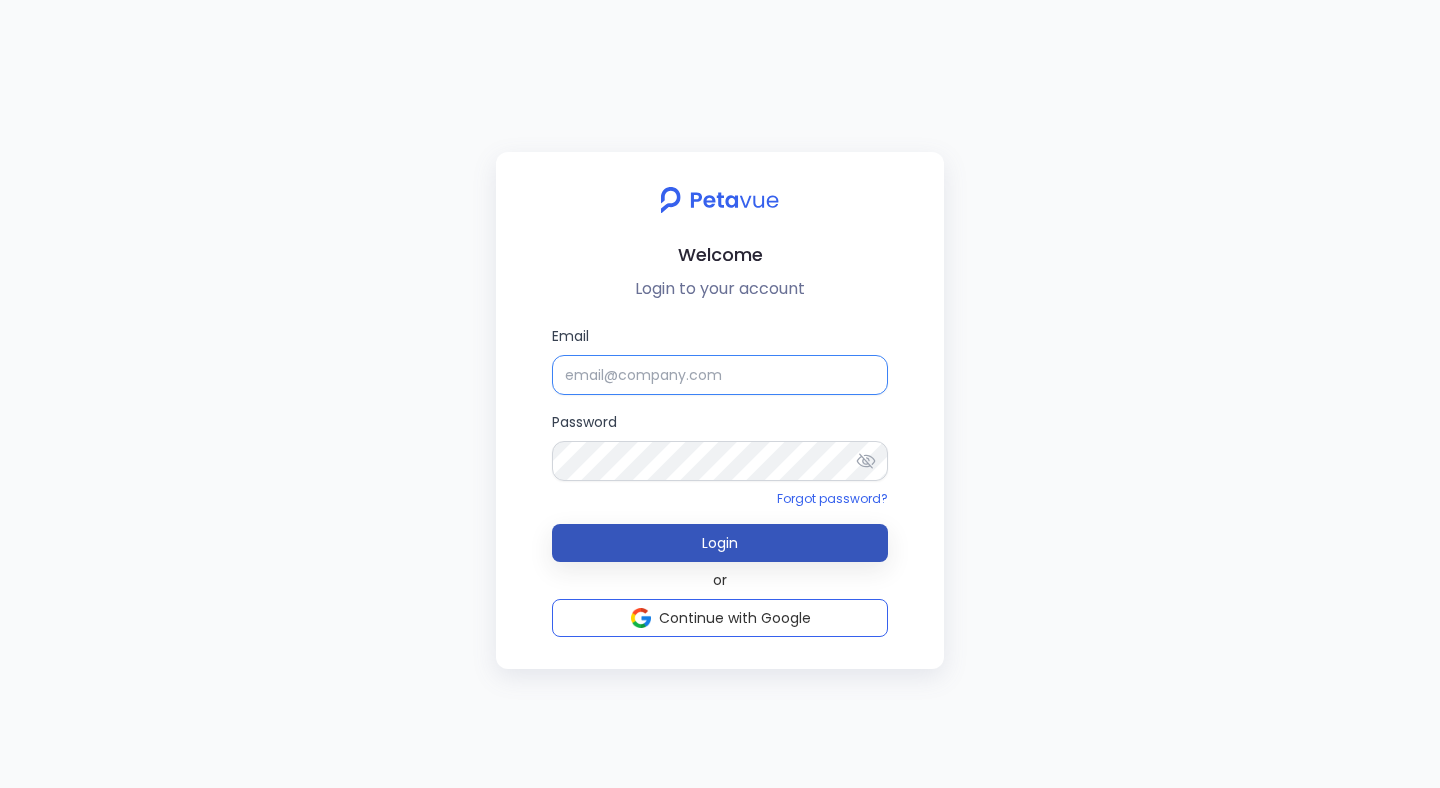 type on "[EMAIL_ADDRESS][DOMAIN_NAME]" 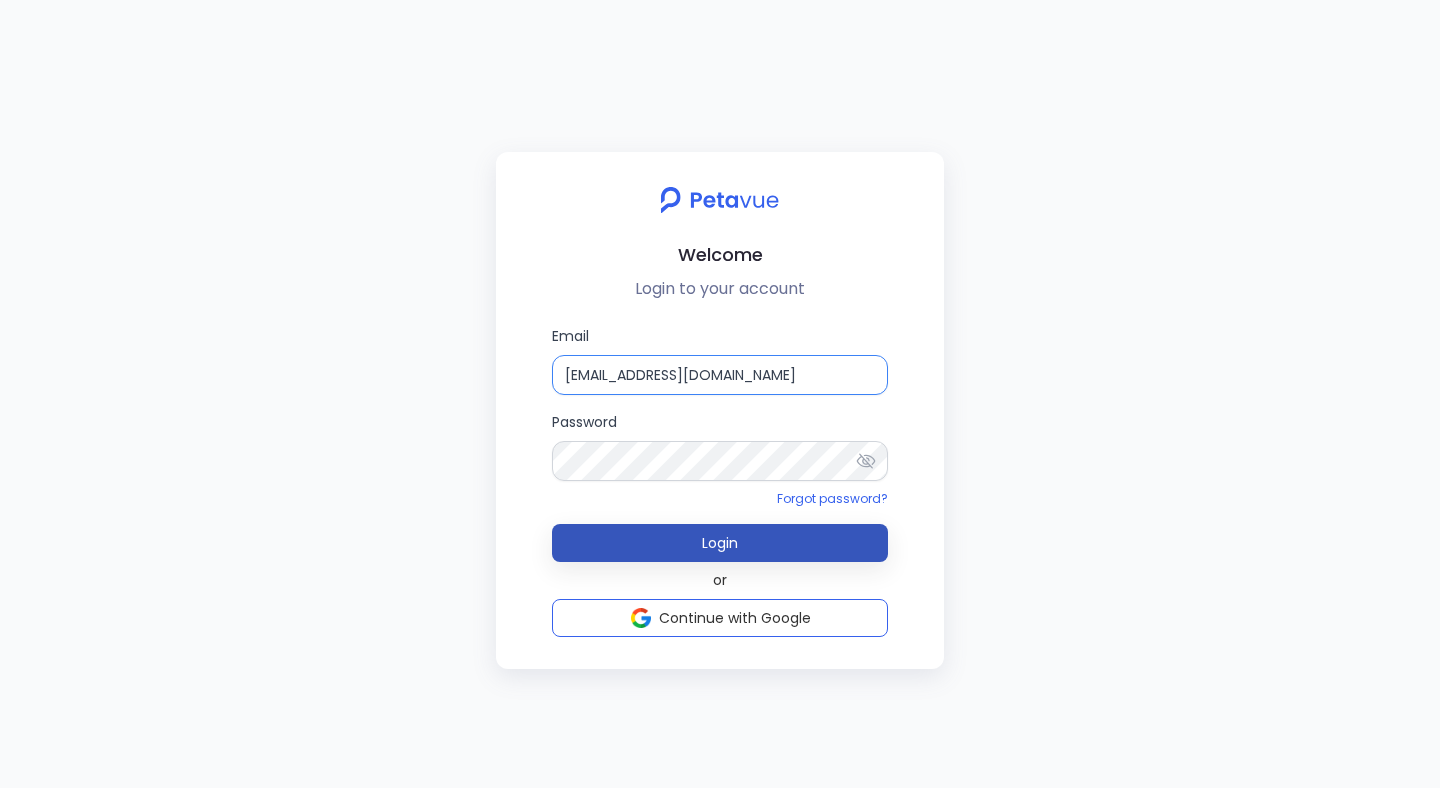 click on "Login" at bounding box center [720, 543] 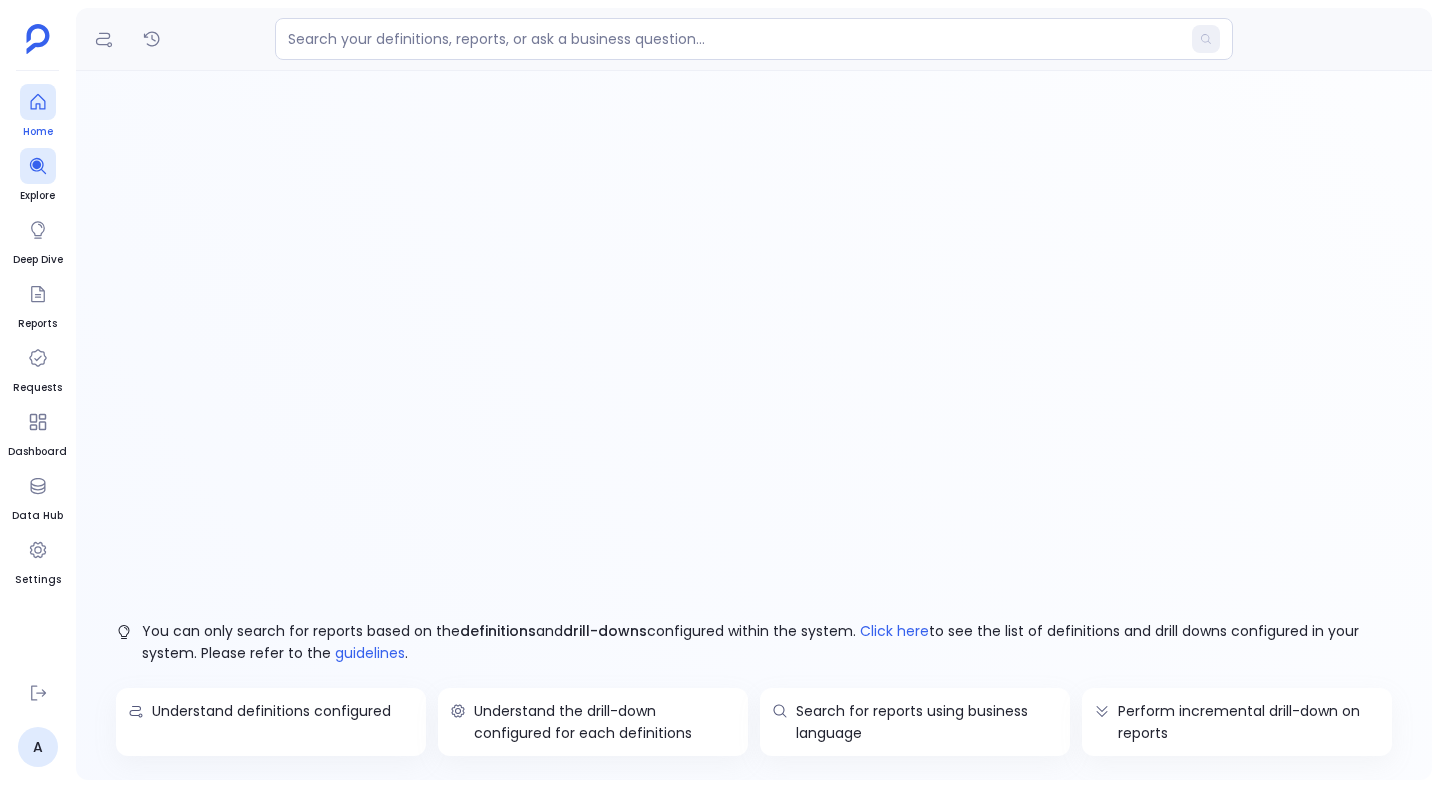 click at bounding box center (38, 102) 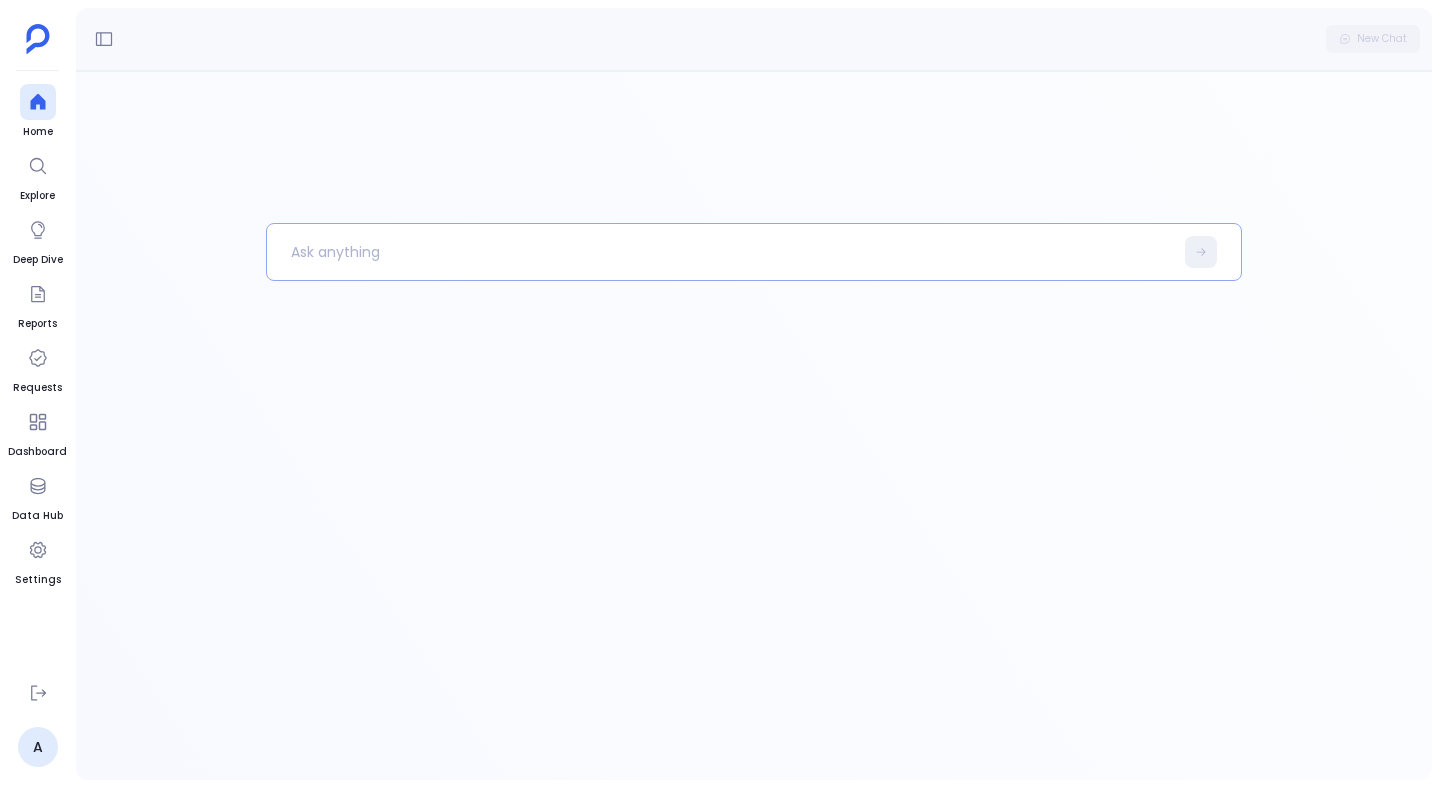 click at bounding box center [720, 252] 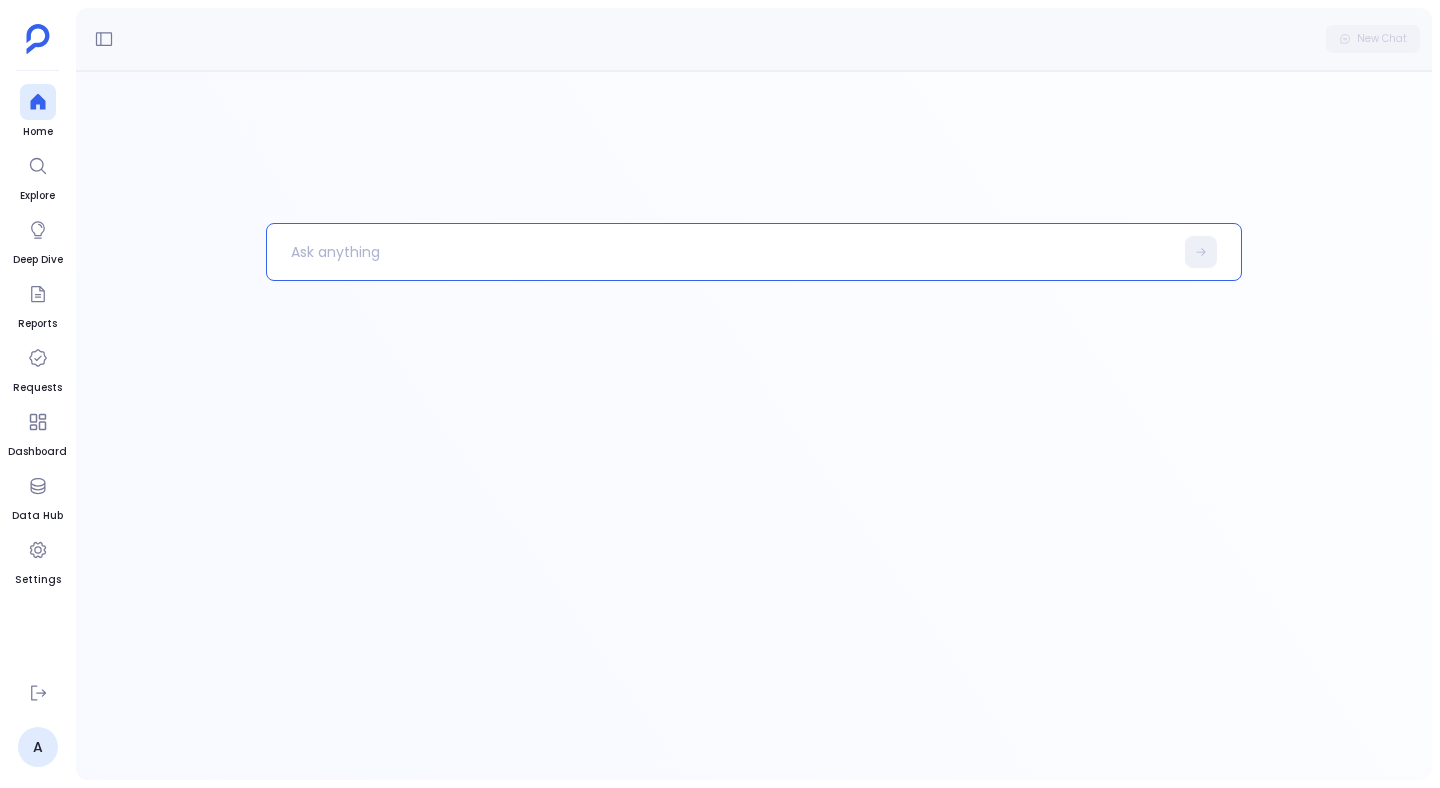 type 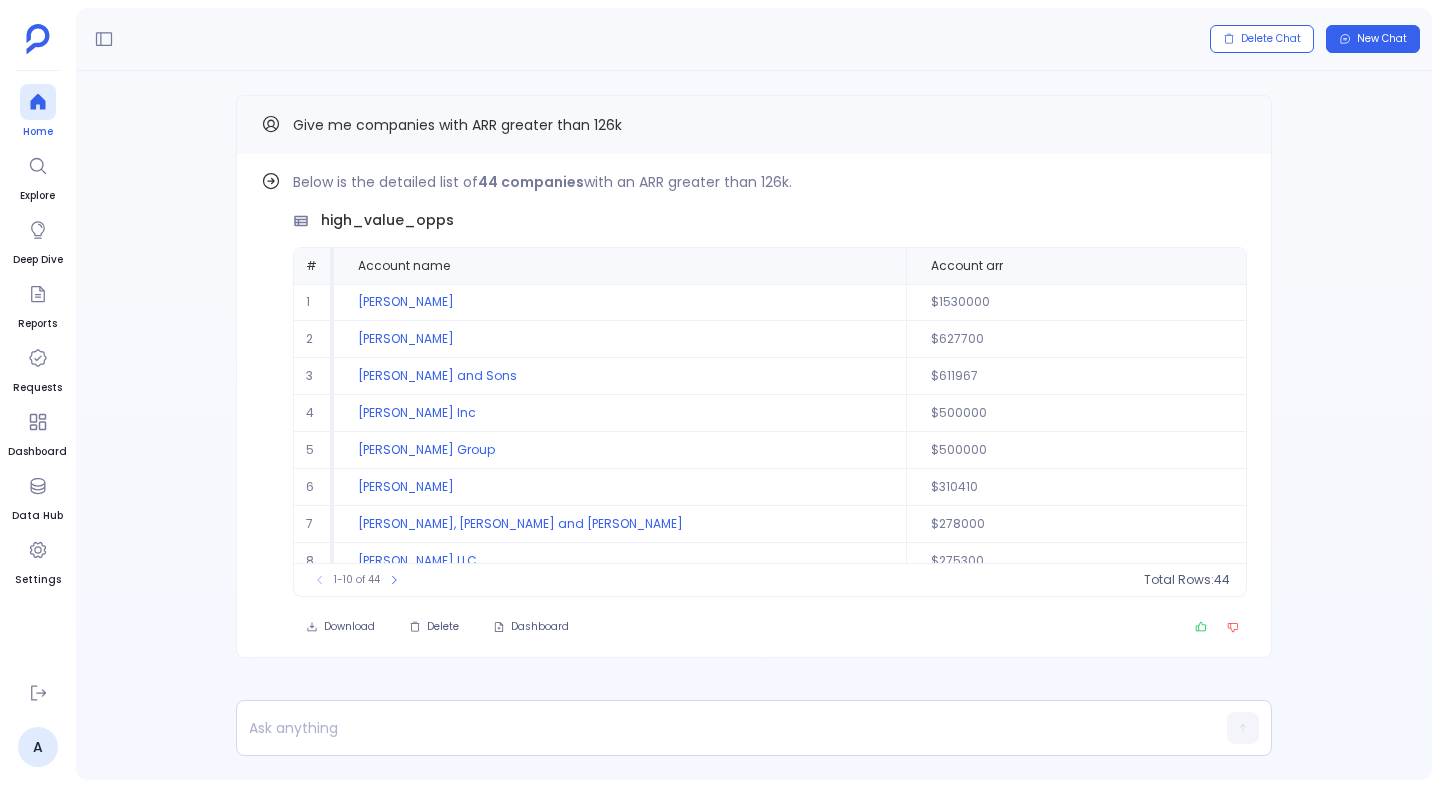 click at bounding box center (38, 102) 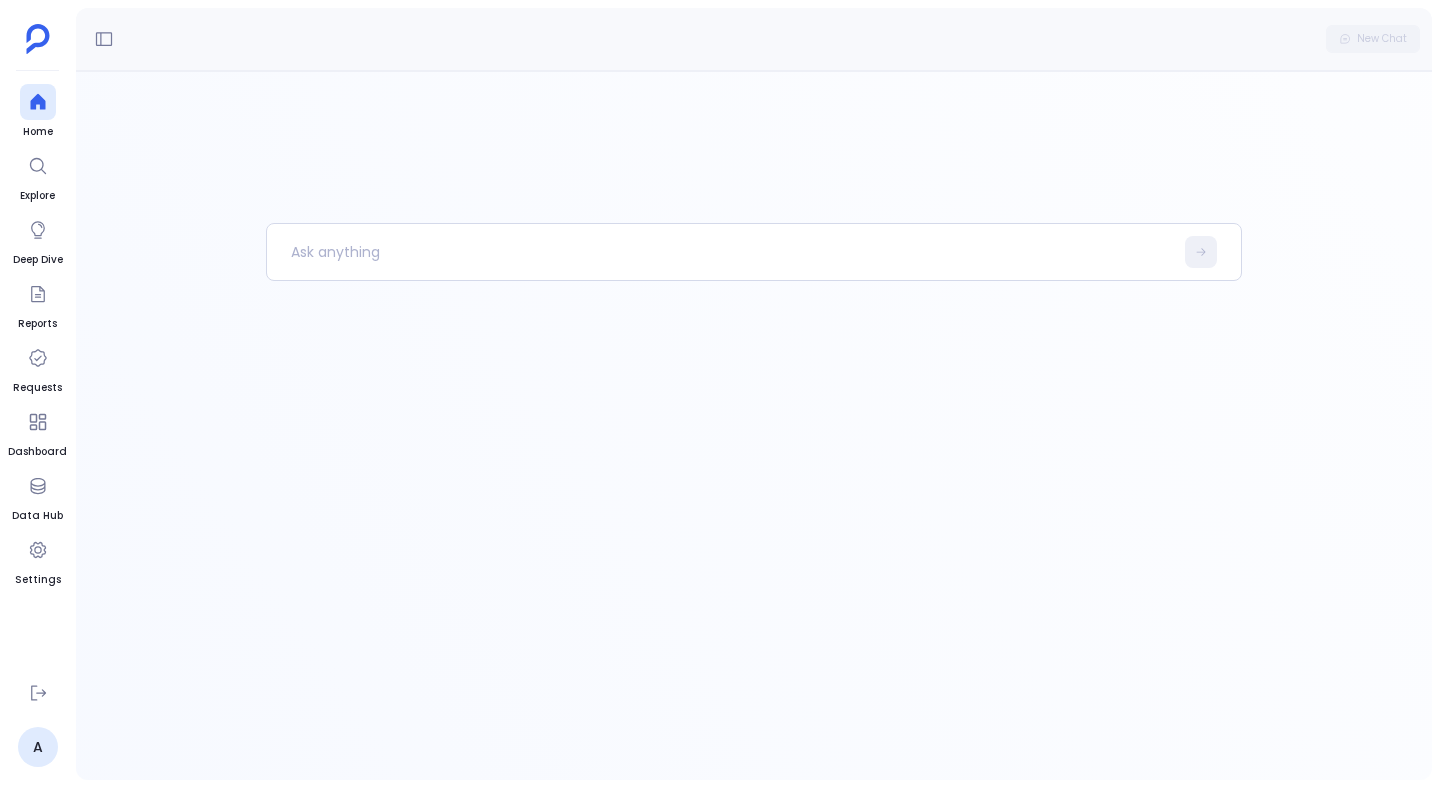 click on "New Chat" at bounding box center (754, 39) 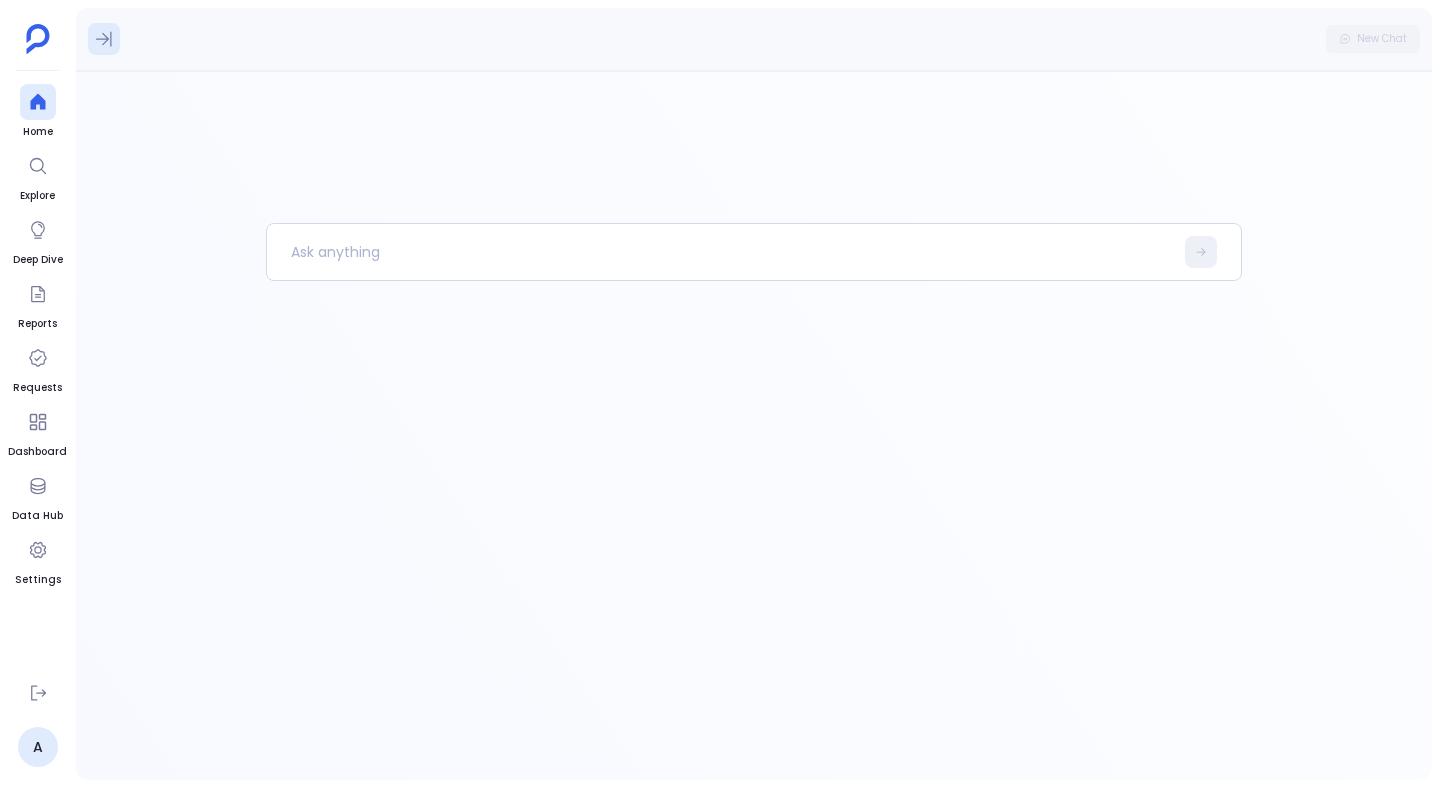 click 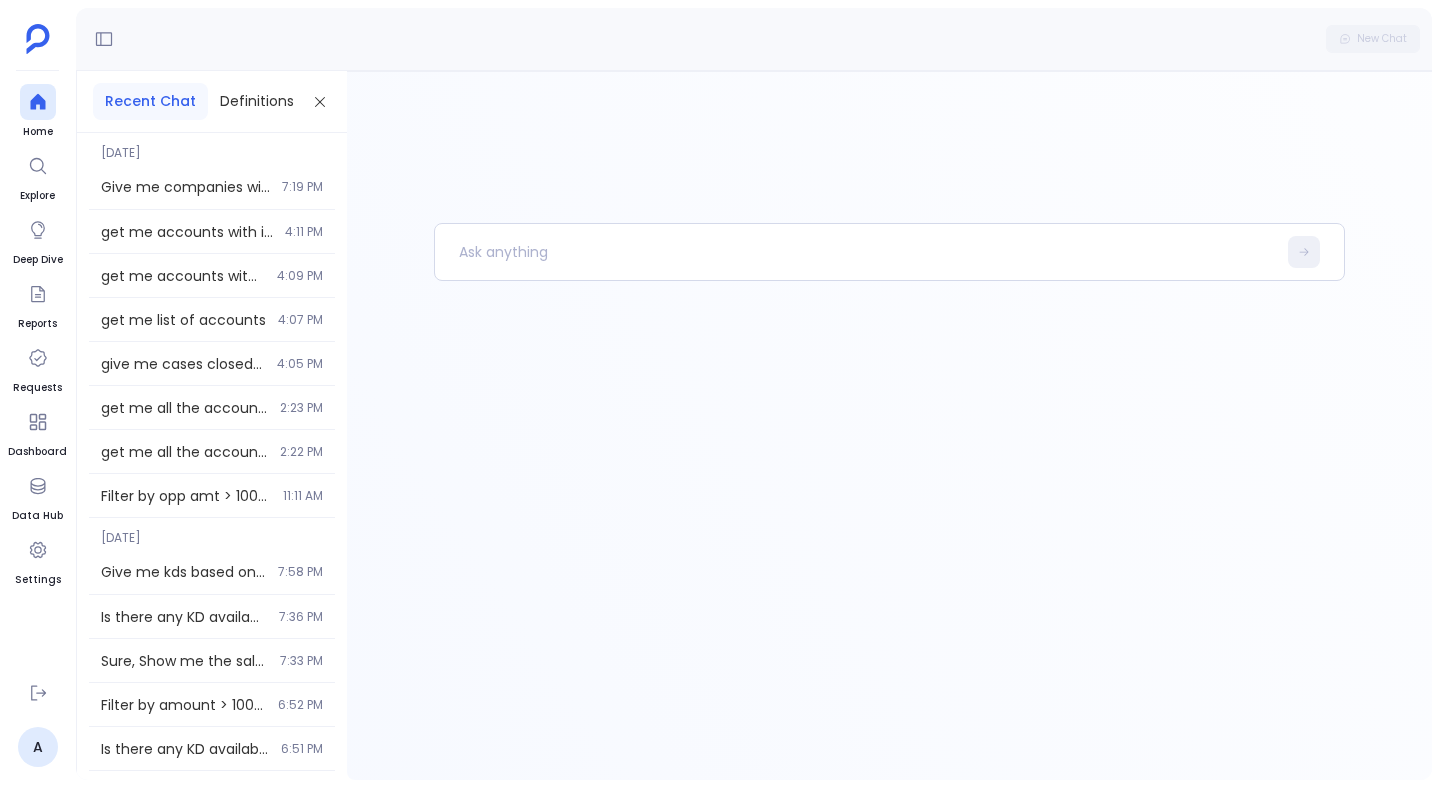 click on "get me list of accounts 4:07 PM" at bounding box center [212, 319] 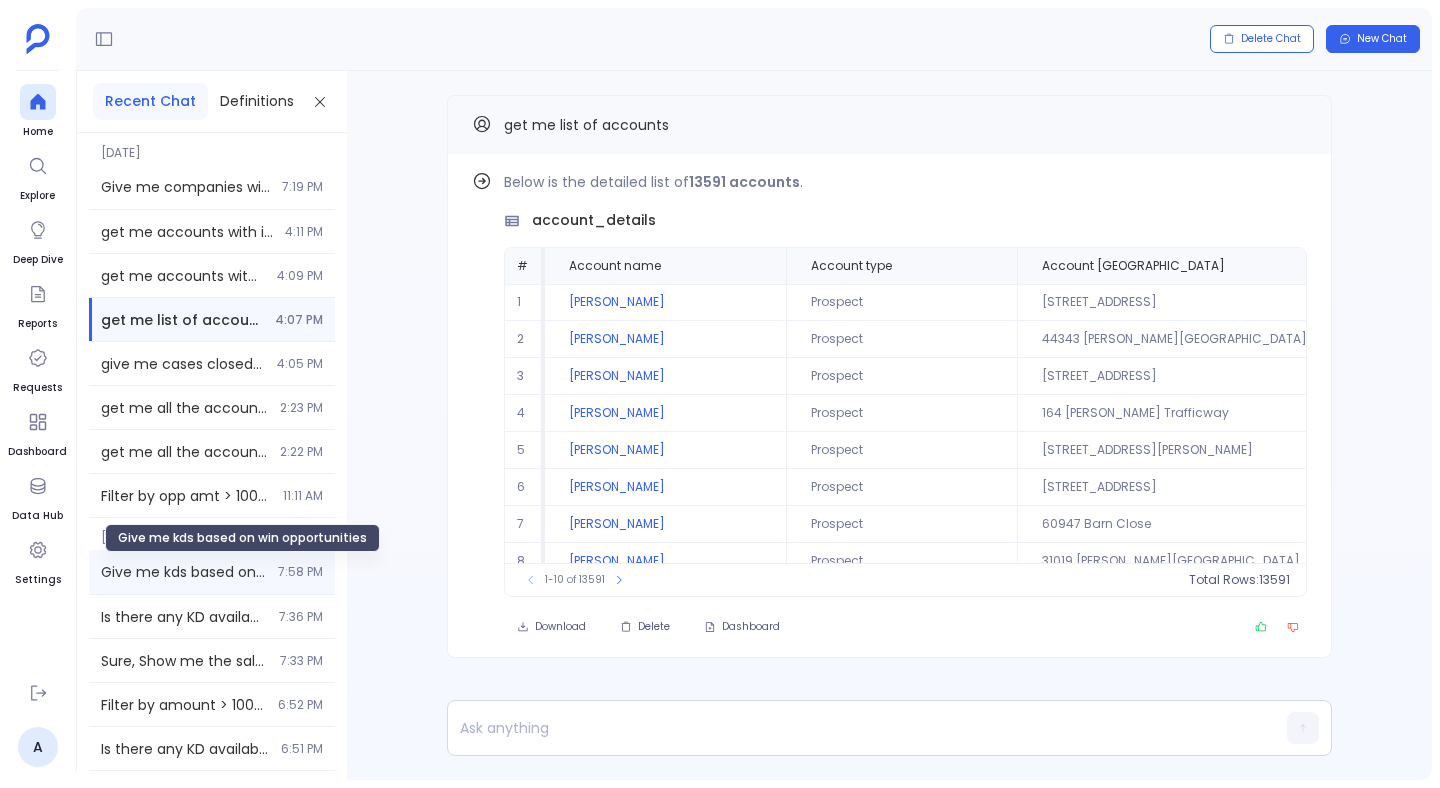 click on "Give me kds based on win opportunities" at bounding box center [183, 572] 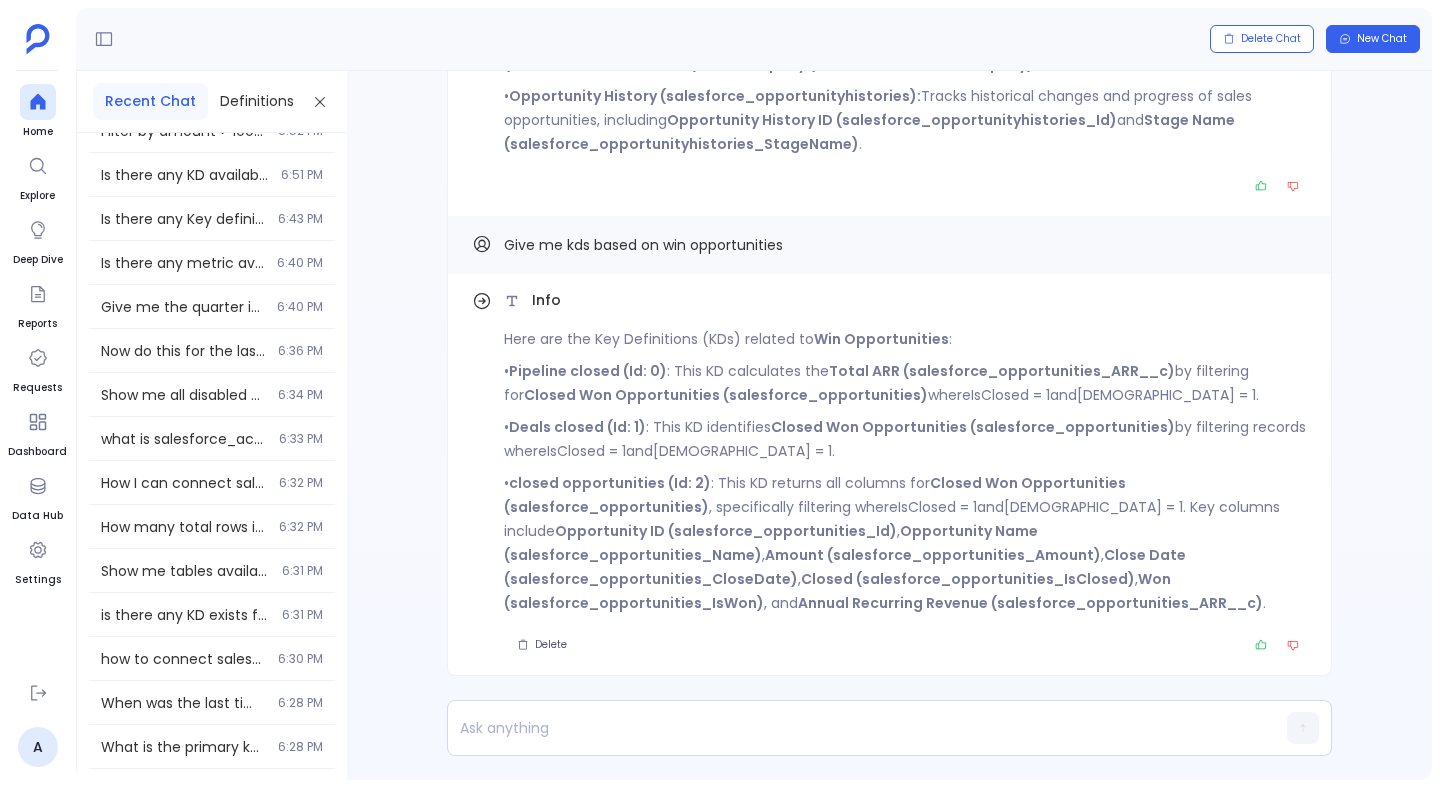 scroll, scrollTop: 593, scrollLeft: 0, axis: vertical 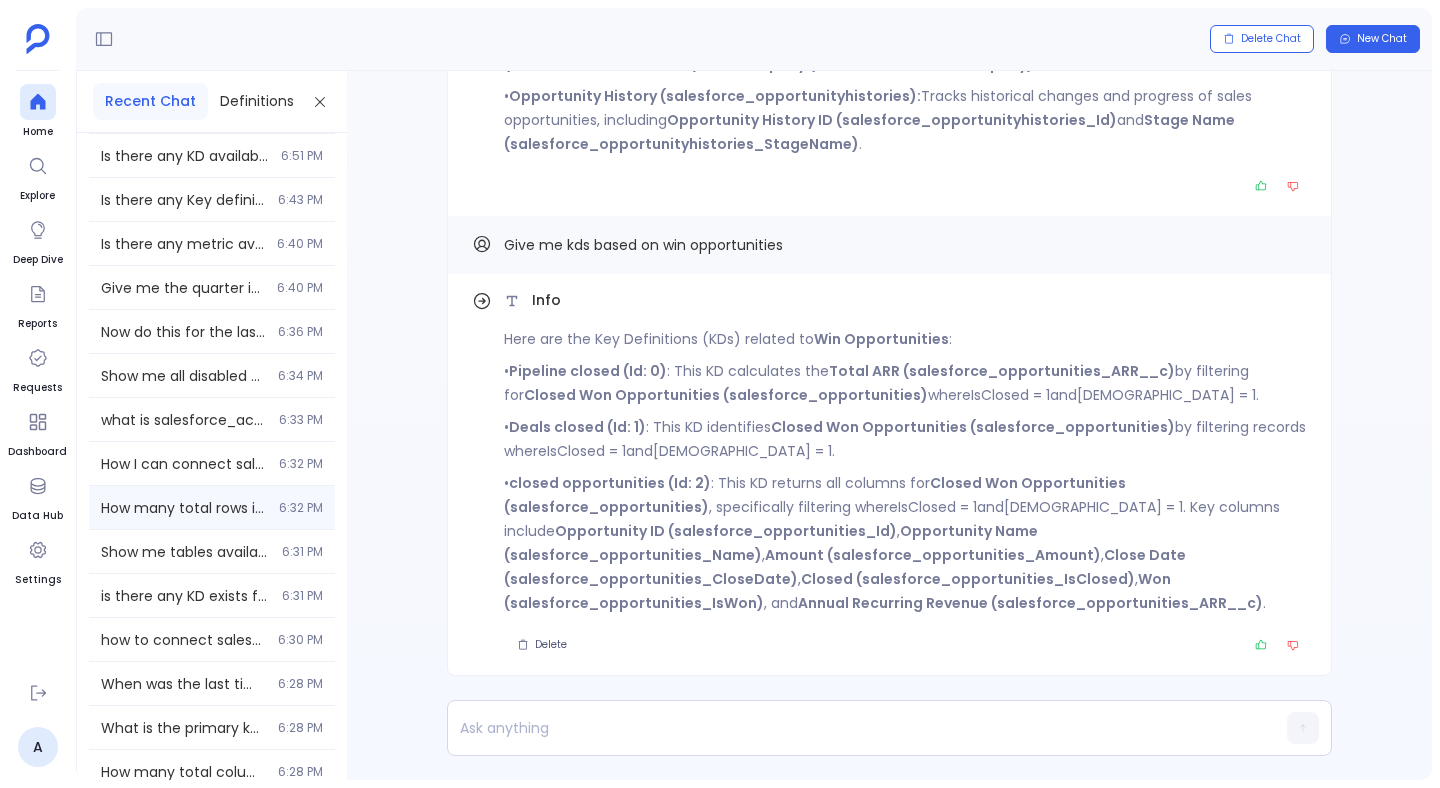 click on "How many total rows in salesforce accounts table 6:32 PM" at bounding box center (212, 507) 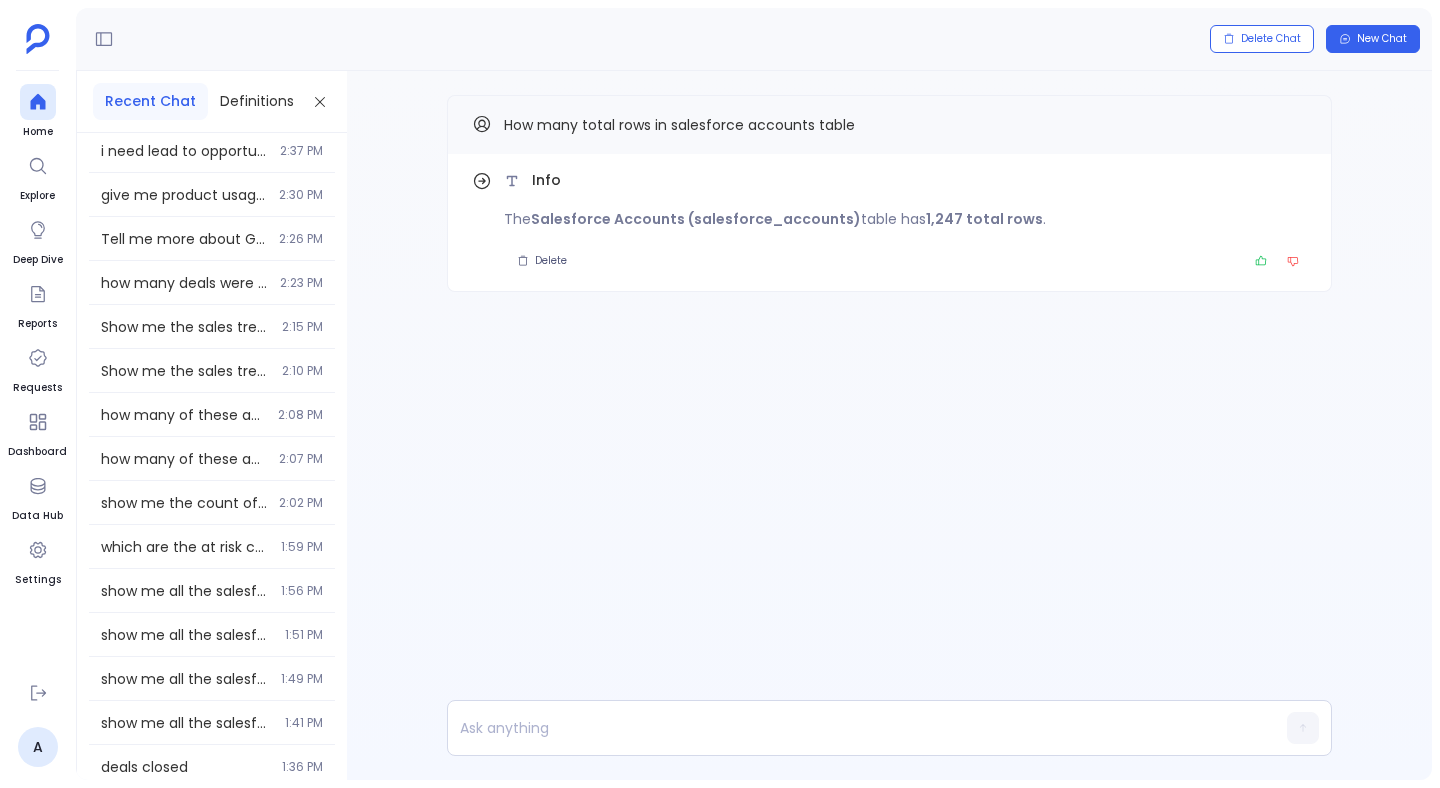 scroll, scrollTop: 1857, scrollLeft: 0, axis: vertical 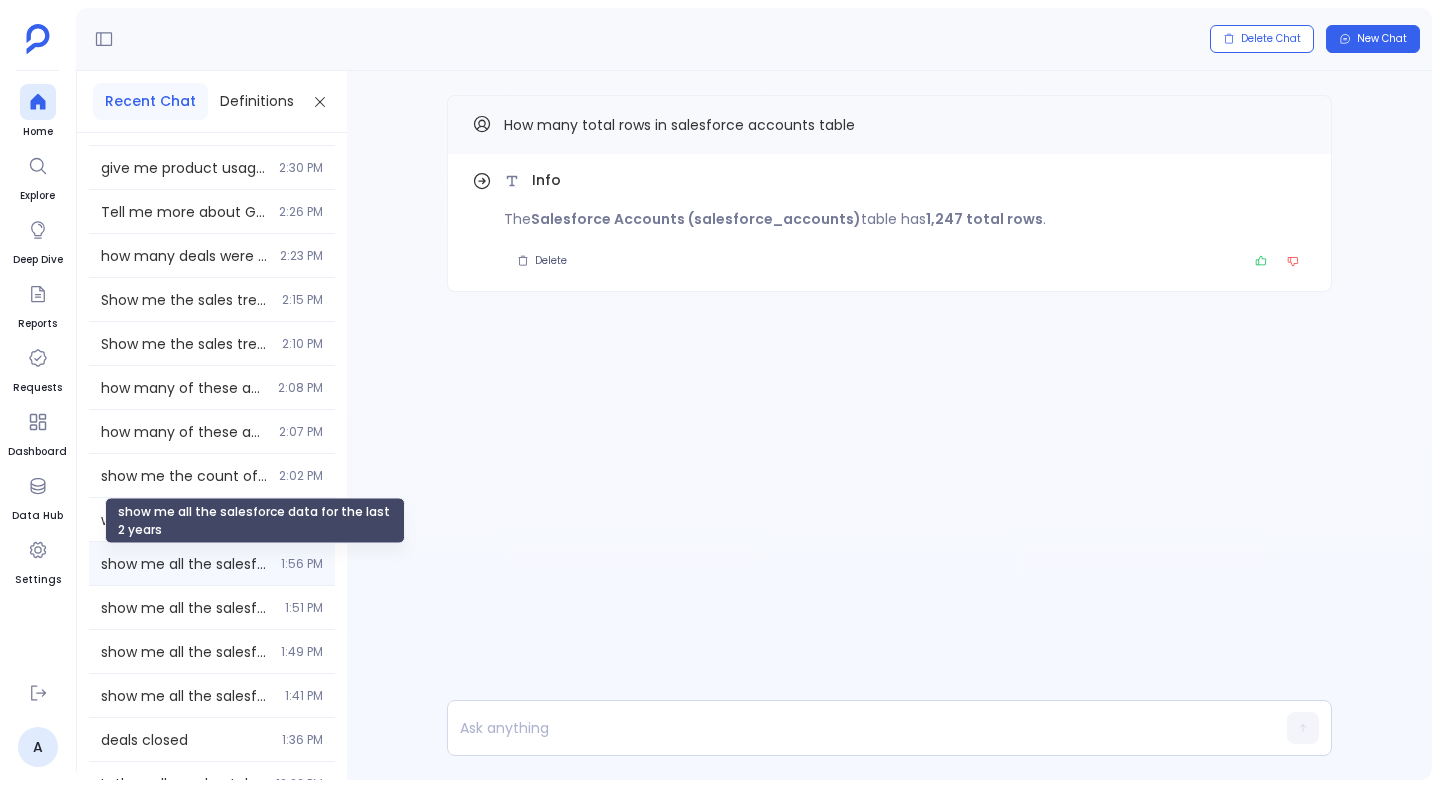 click on "show me all the salesforce data for the last 2 years" at bounding box center [185, 564] 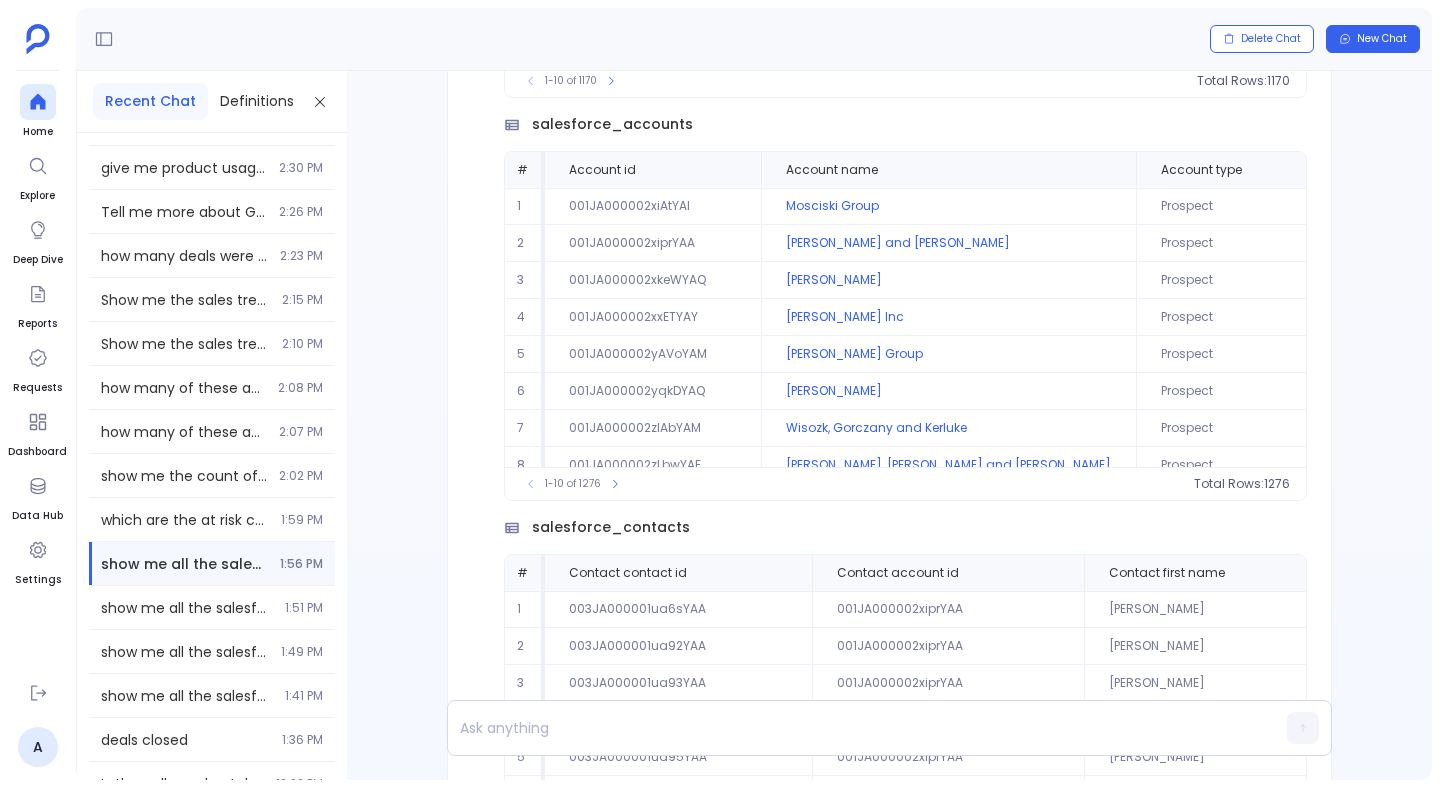 scroll, scrollTop: -2448, scrollLeft: 0, axis: vertical 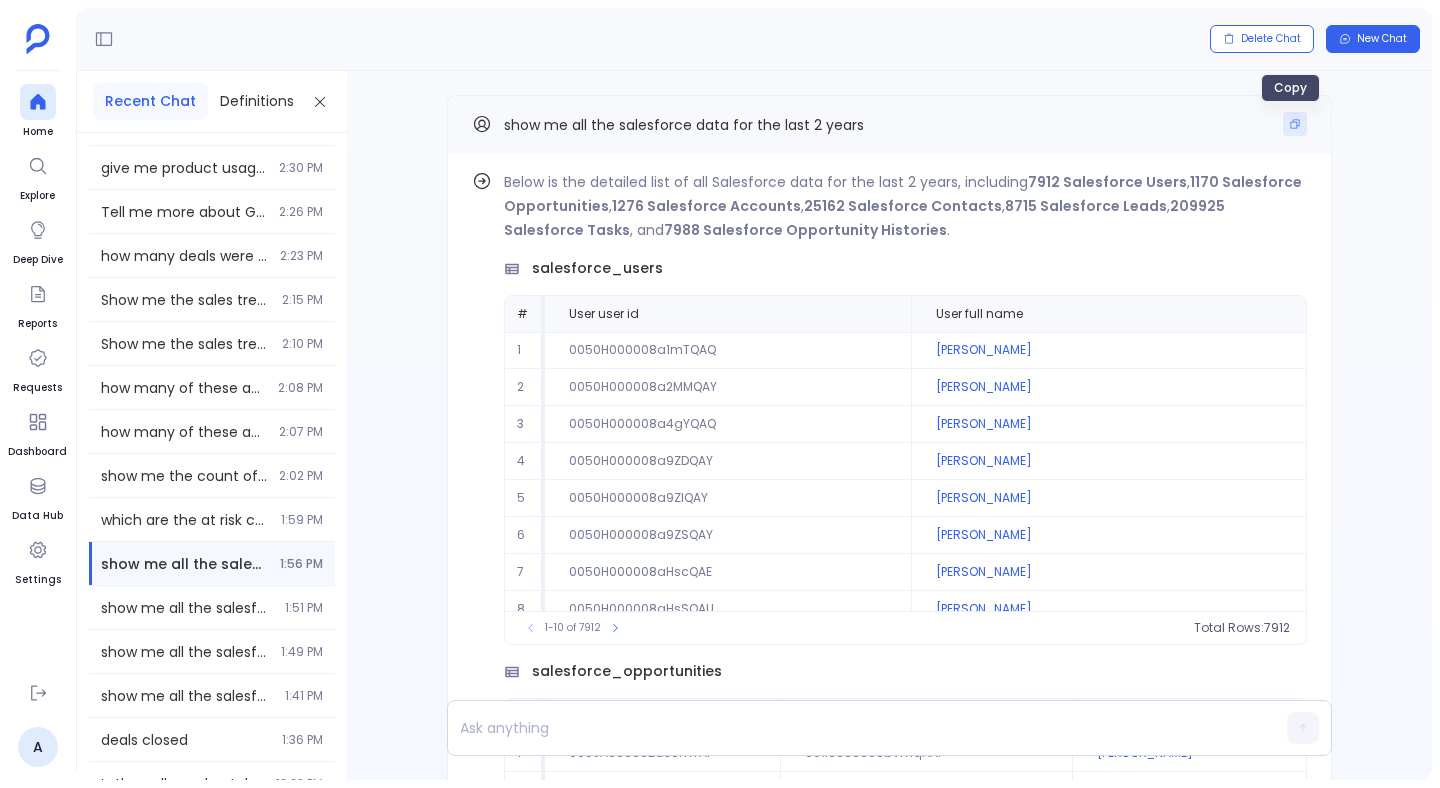click at bounding box center (1295, 124) 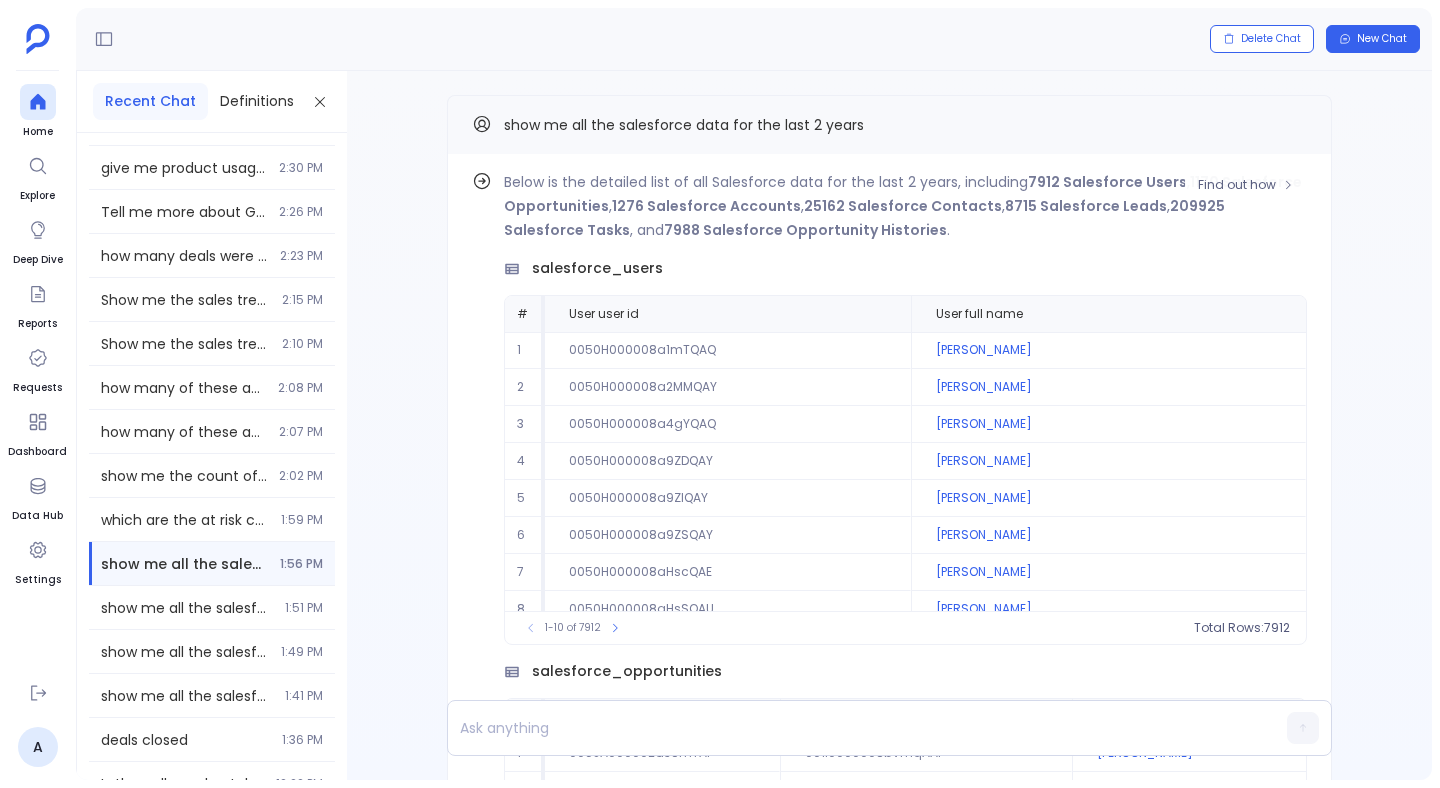 scroll, scrollTop: 91, scrollLeft: 0, axis: vertical 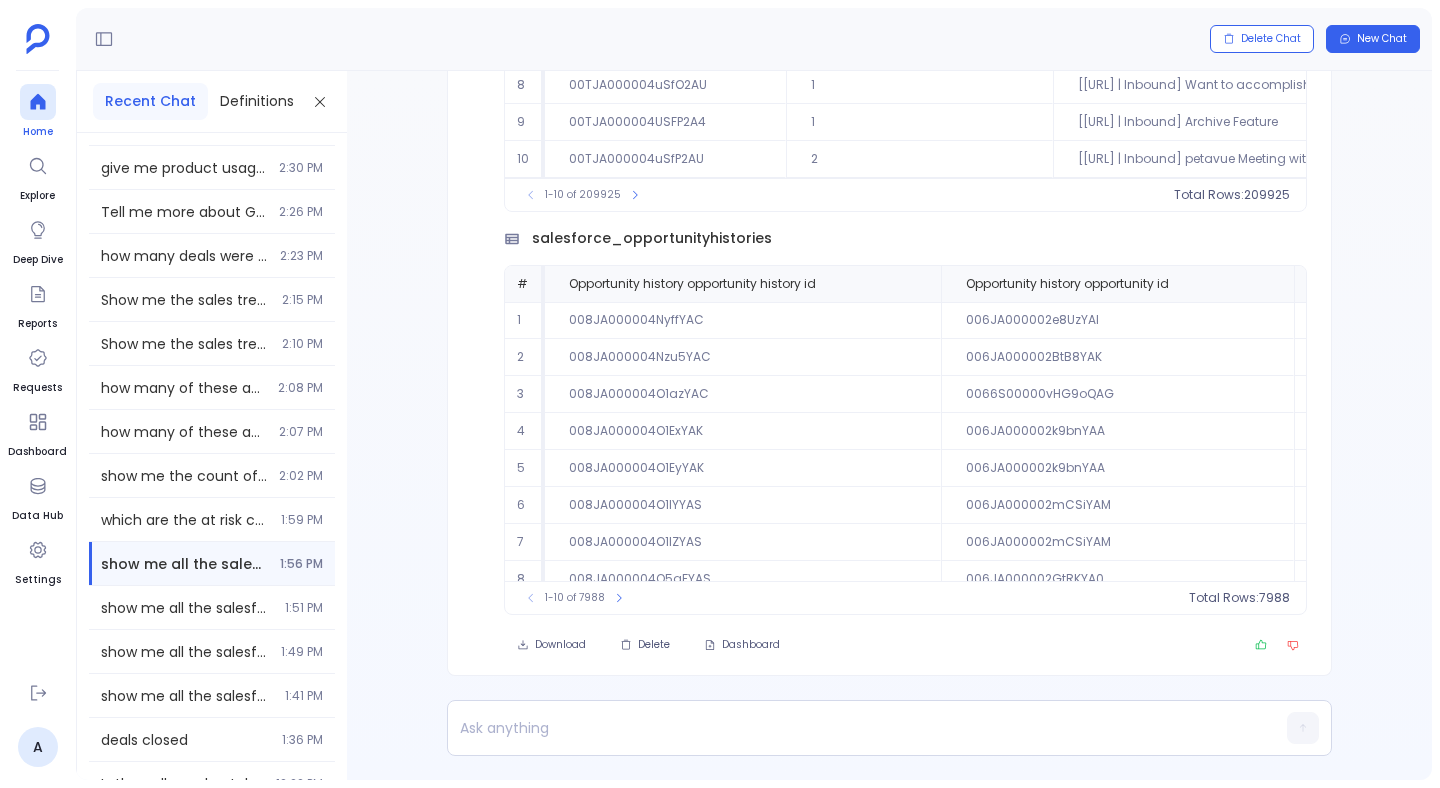 click 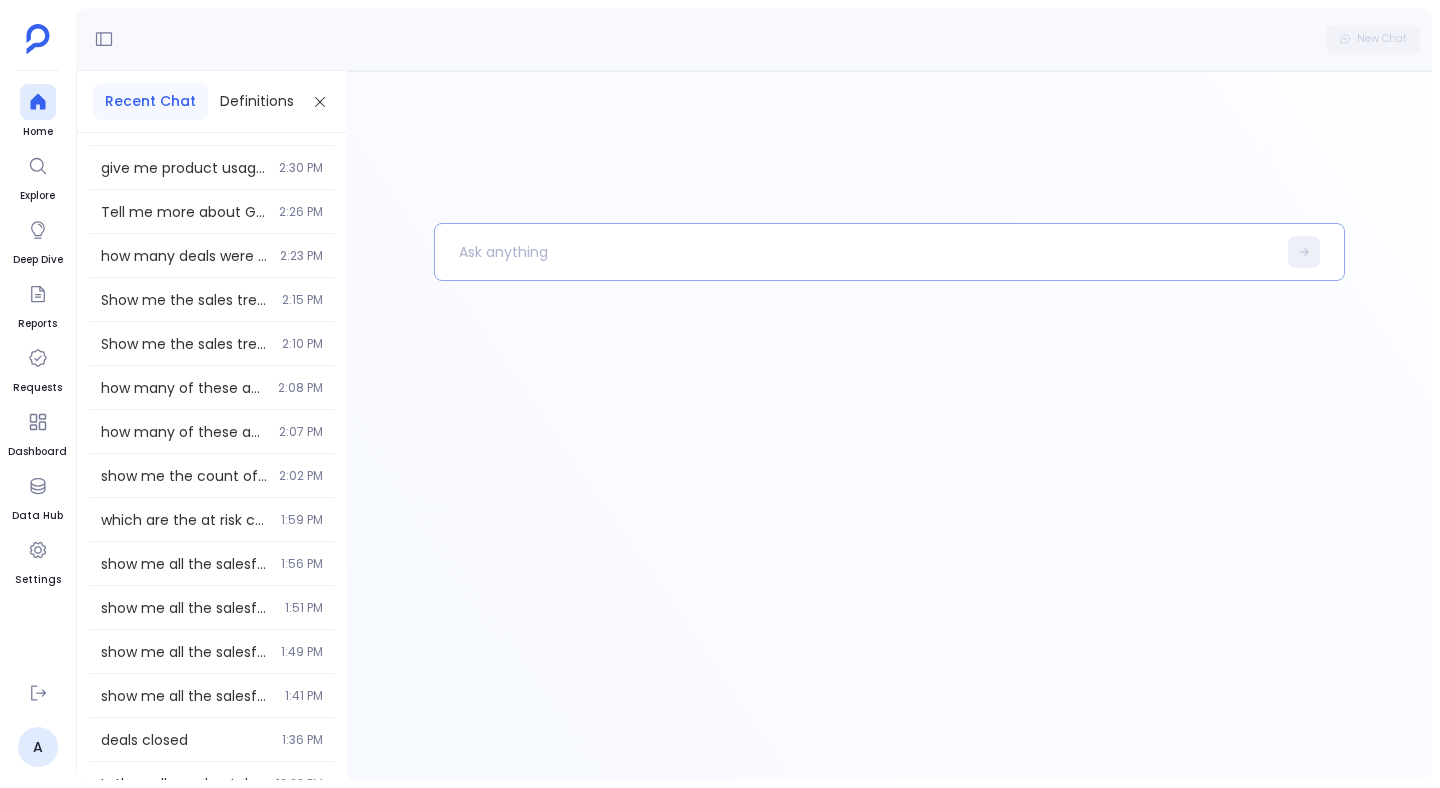 click at bounding box center (855, 252) 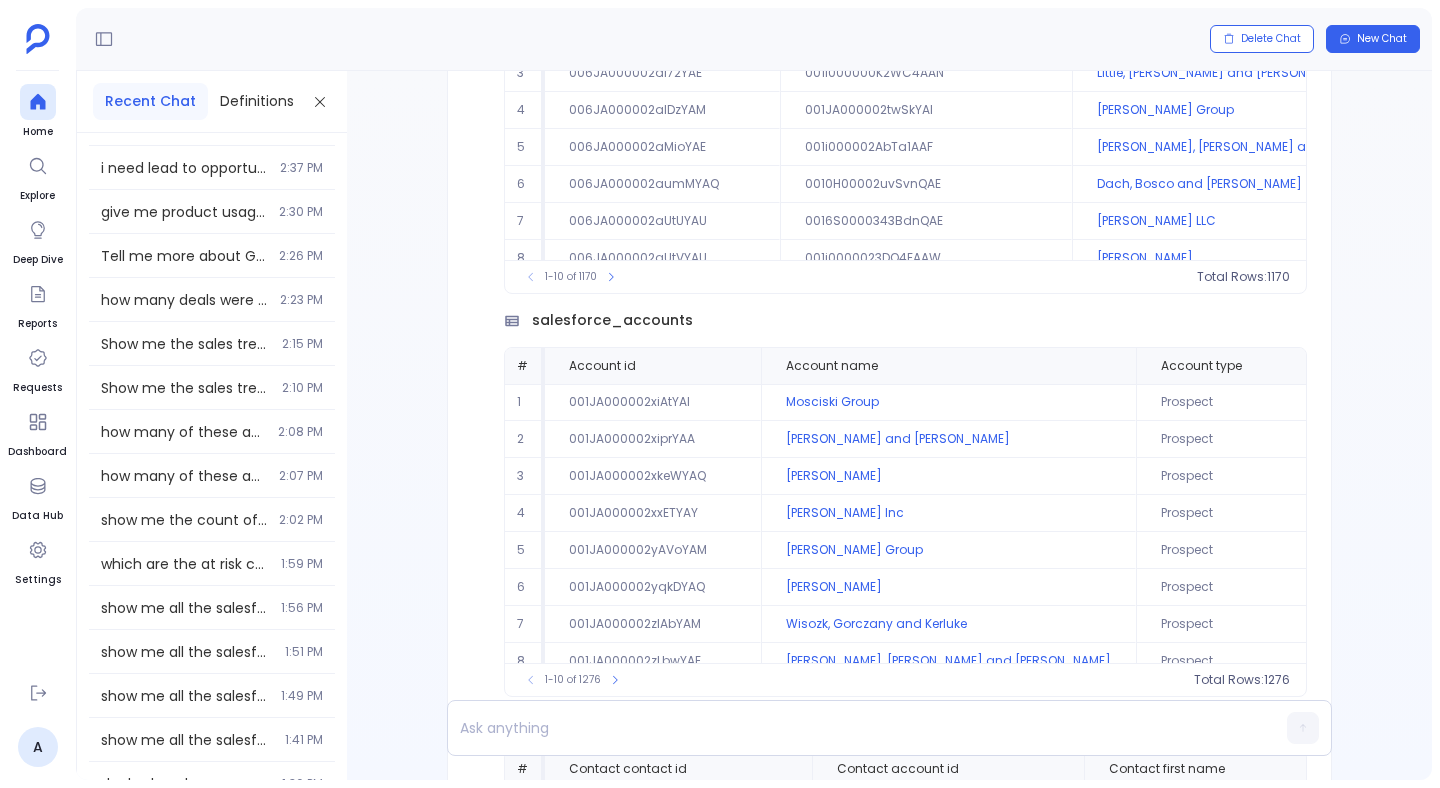scroll, scrollTop: -2448, scrollLeft: 0, axis: vertical 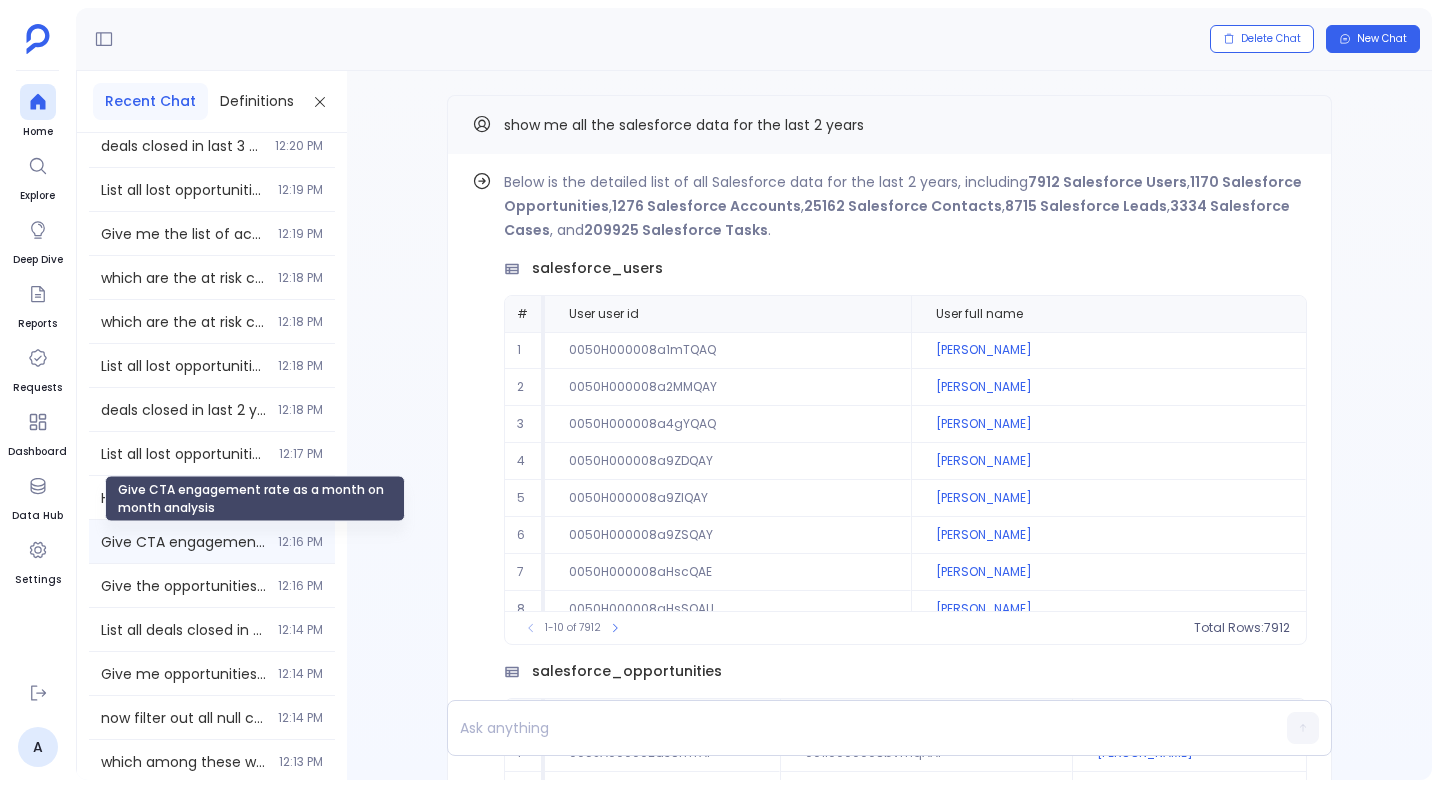 click on "Give CTA engagement rate as a month on month analysis" at bounding box center (183, 542) 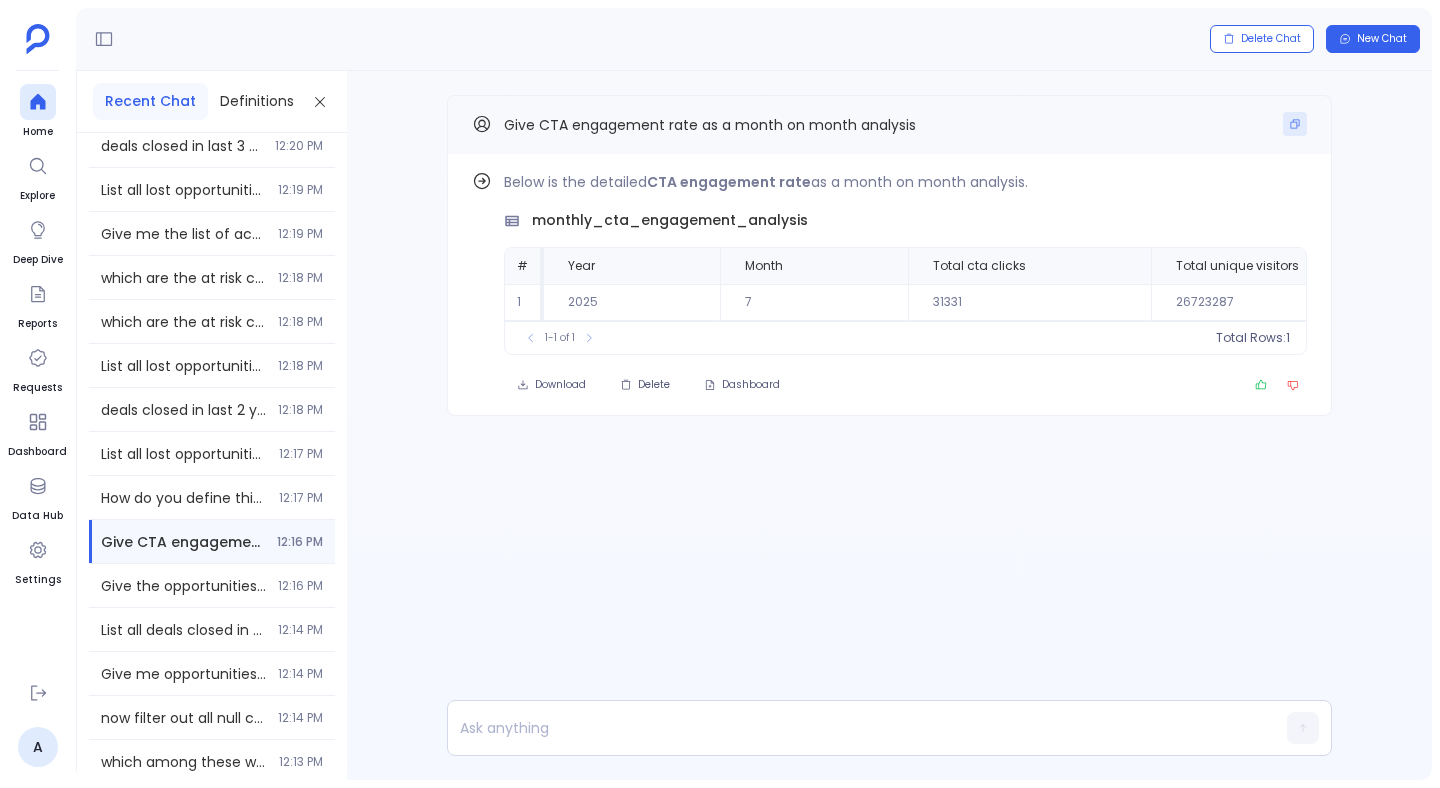 click 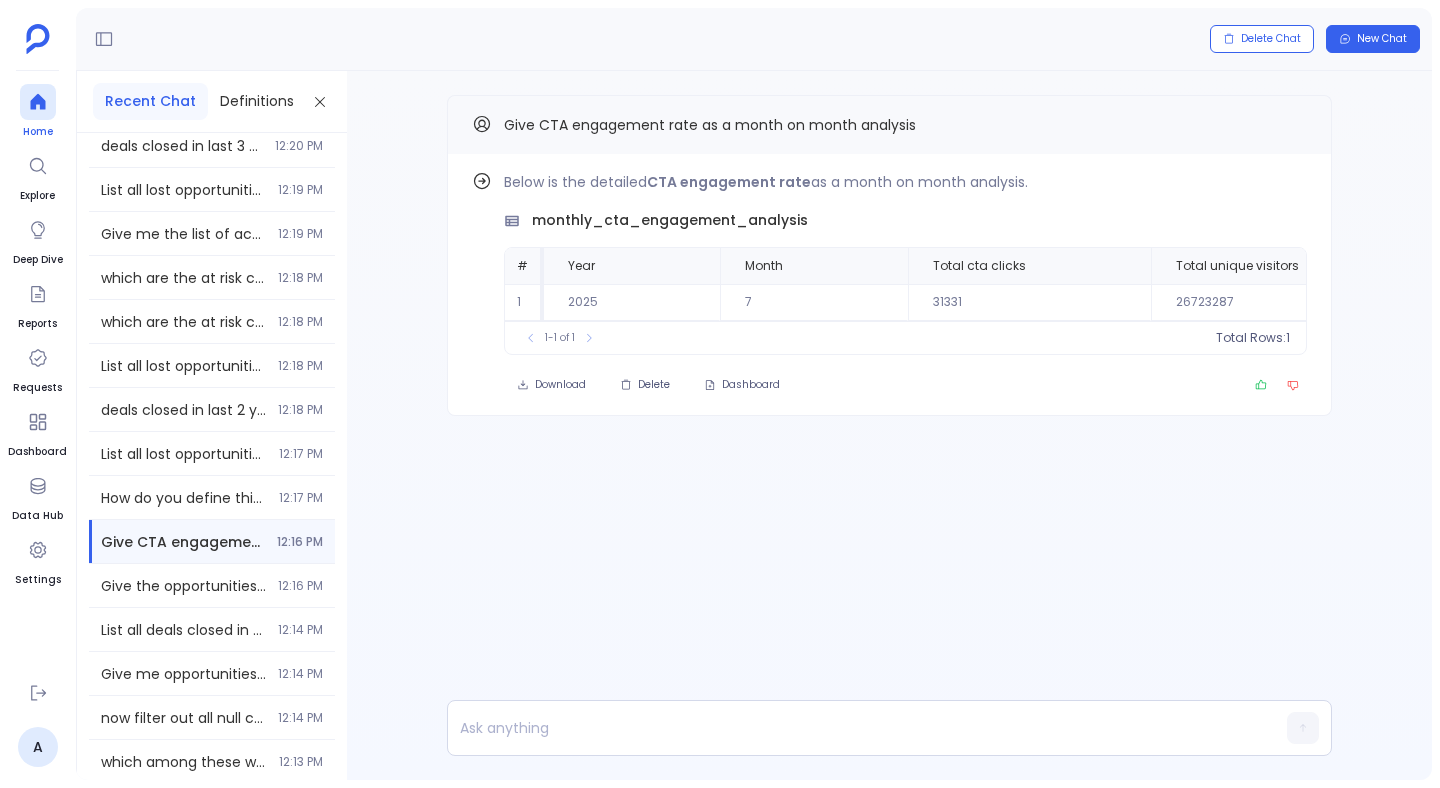 click 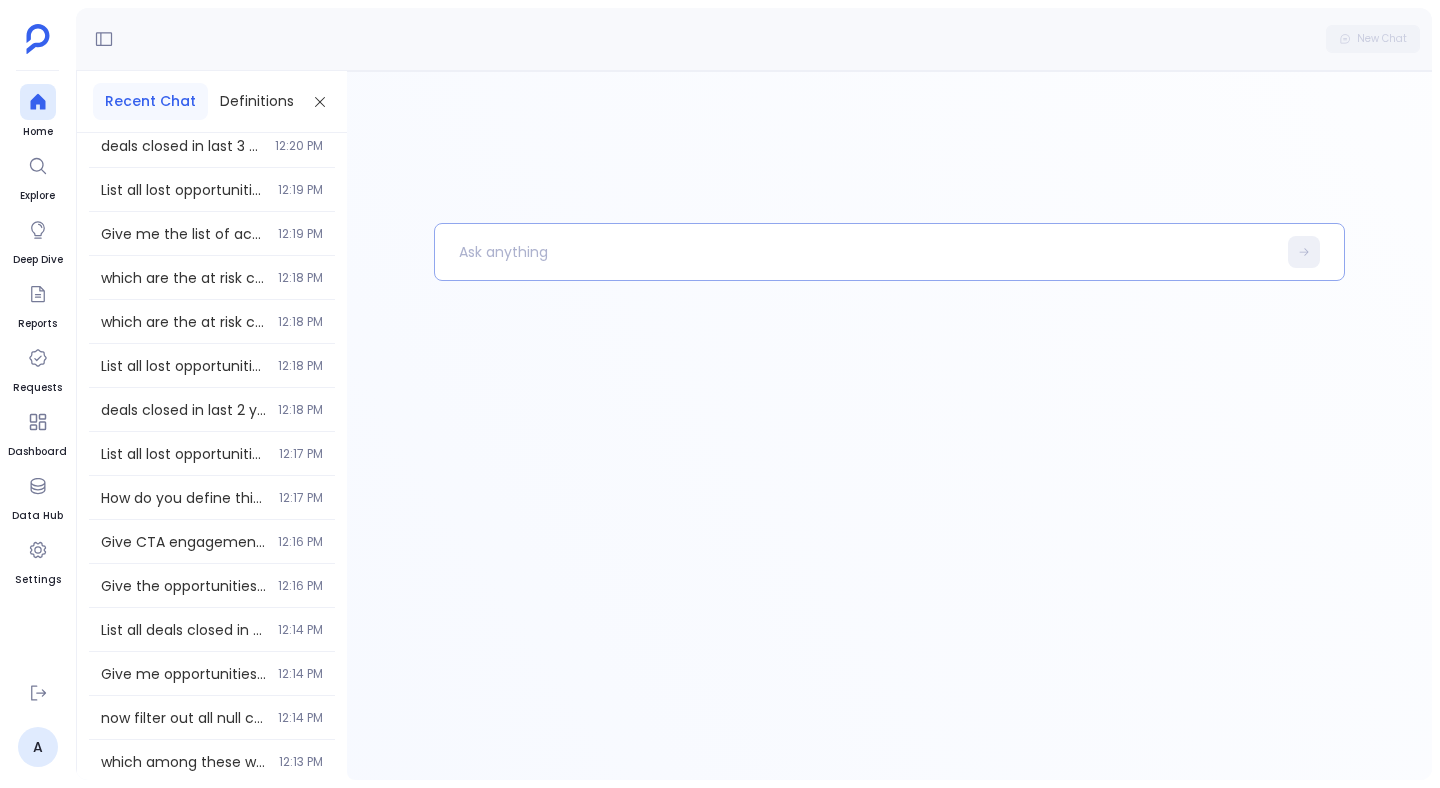 click at bounding box center [855, 252] 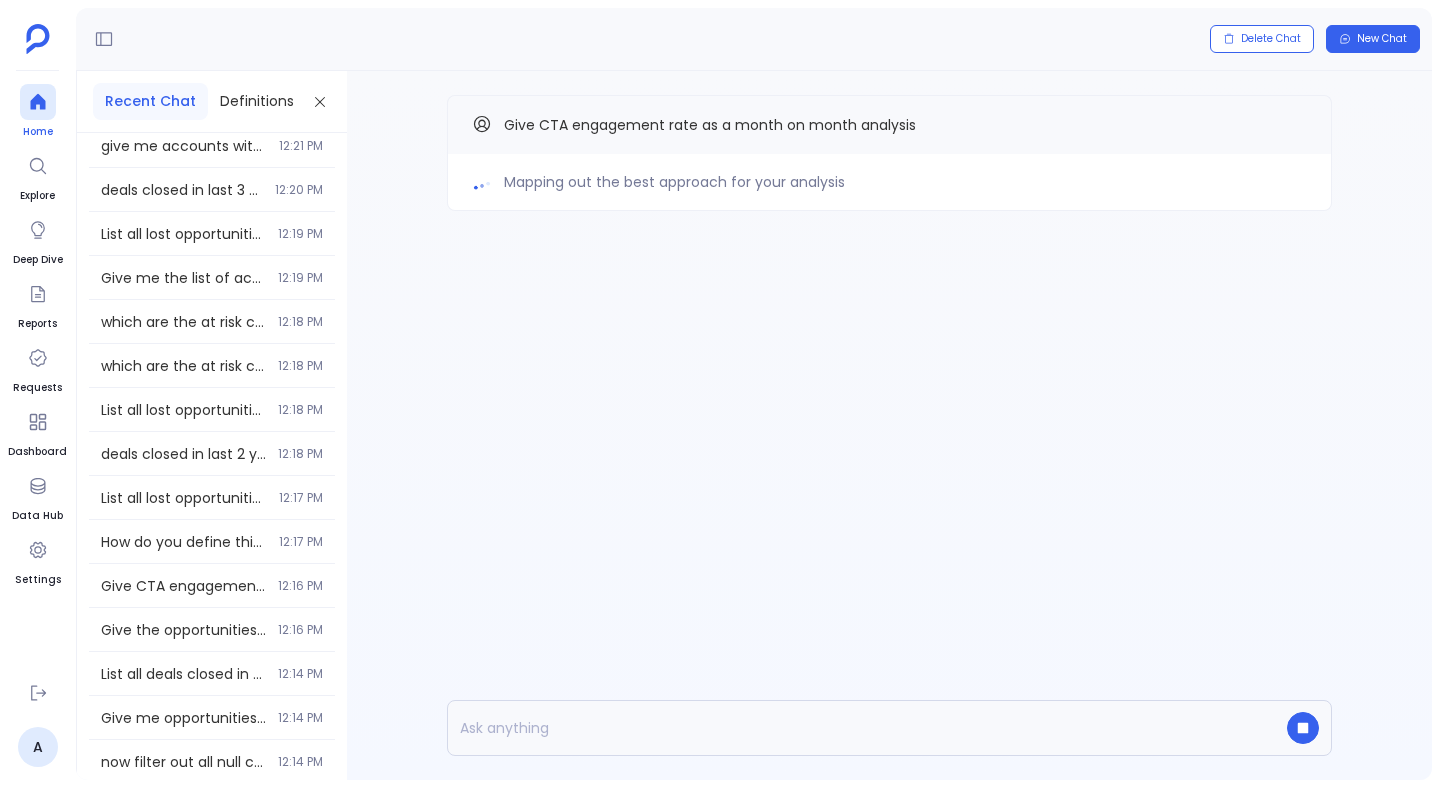 click 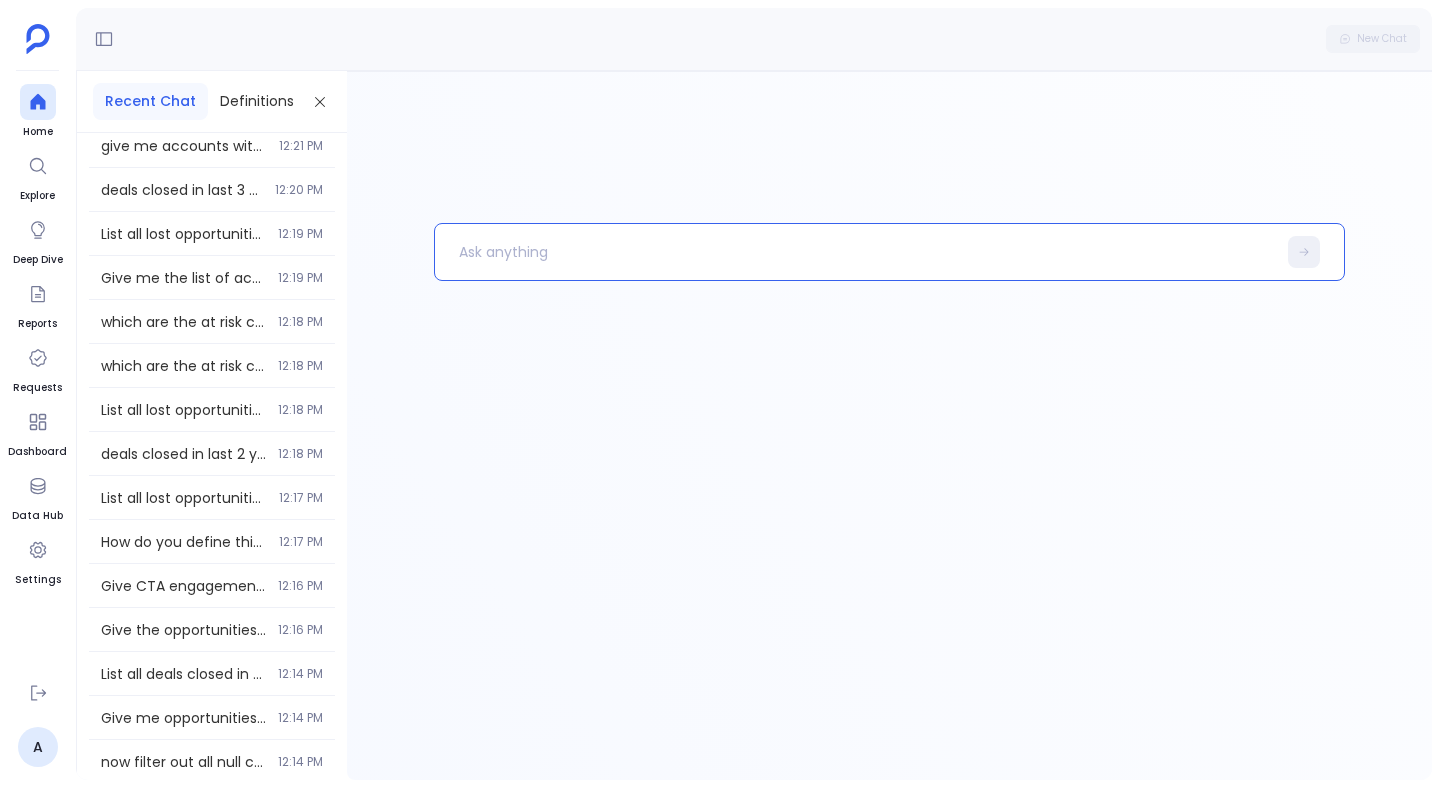 click at bounding box center [855, 252] 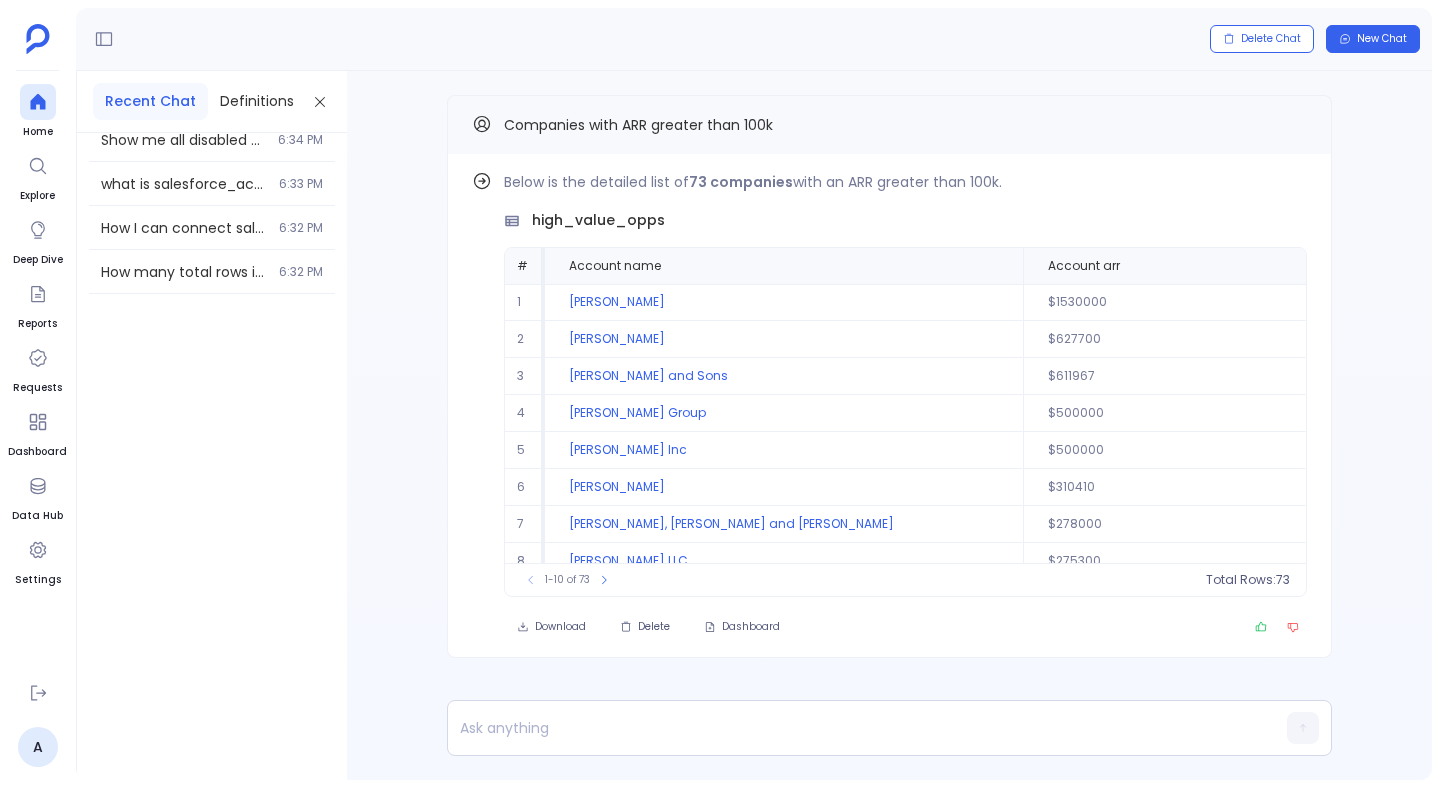 scroll, scrollTop: 0, scrollLeft: 0, axis: both 